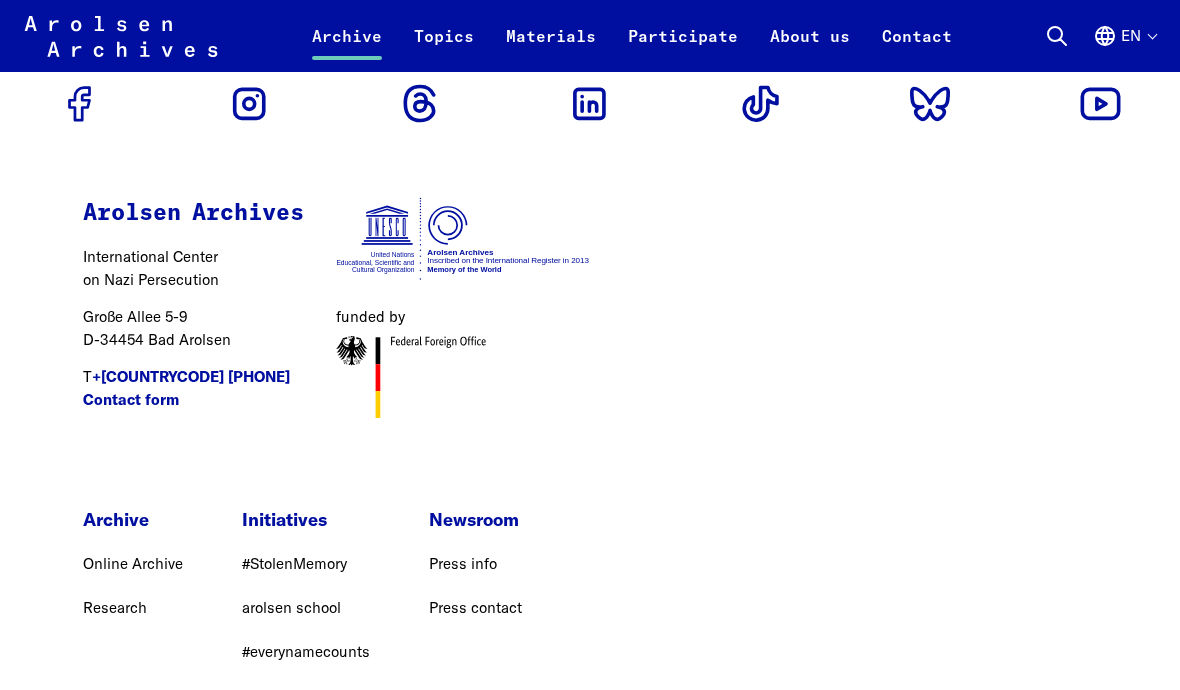 scroll, scrollTop: 6003, scrollLeft: 0, axis: vertical 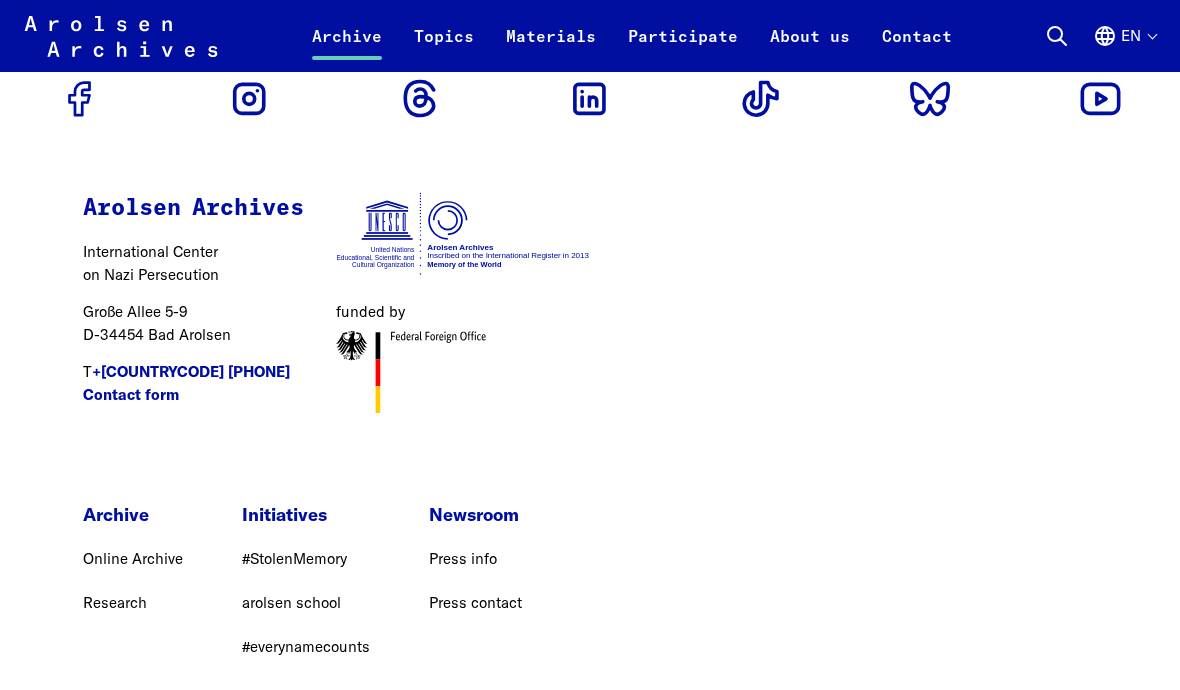 click 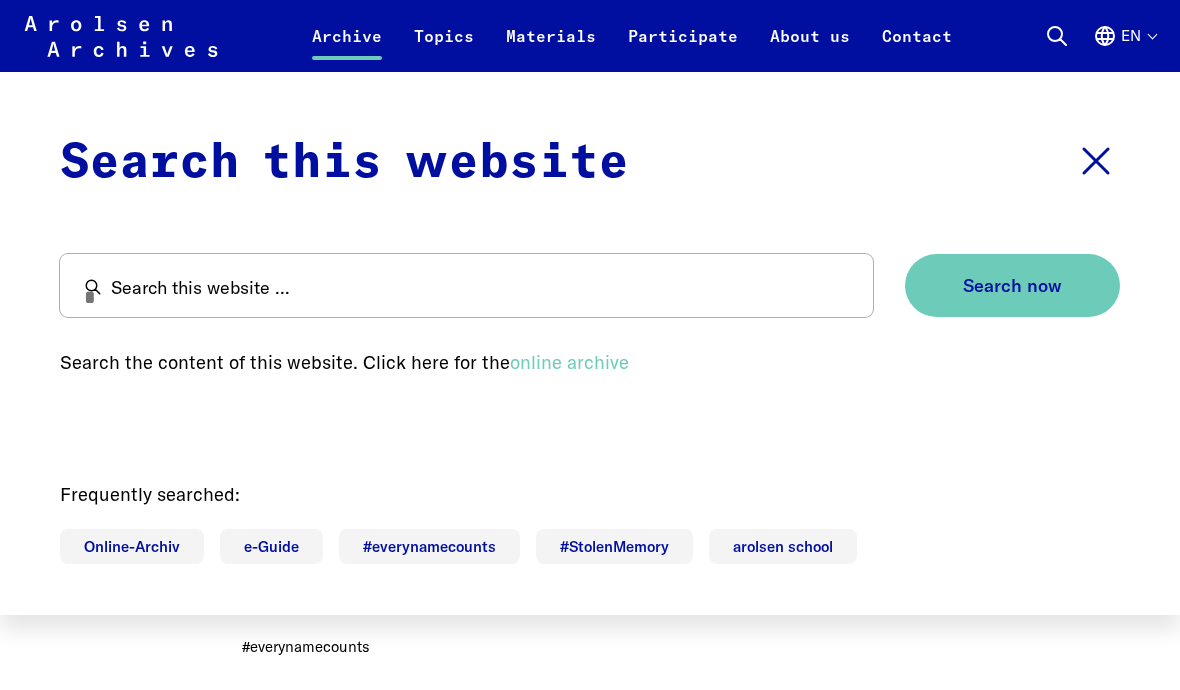 click on "Search this website ...       Search now" at bounding box center (590, 258) 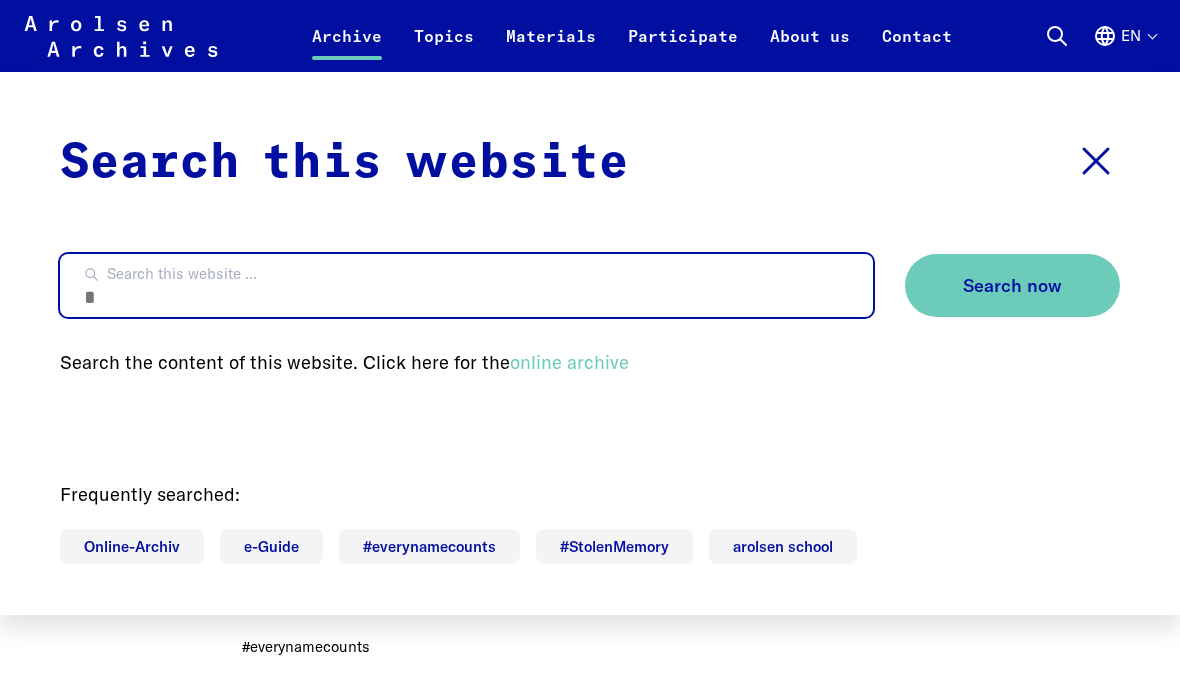 click on "Search this website ..." at bounding box center [466, 285] 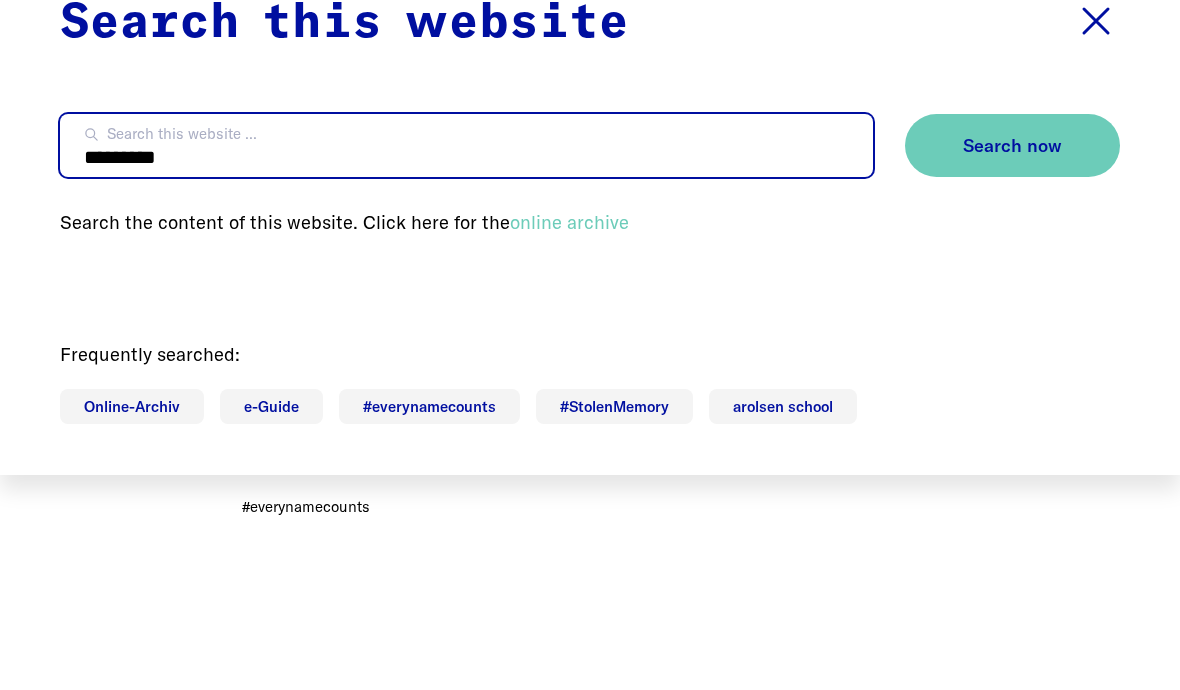 type on "*********" 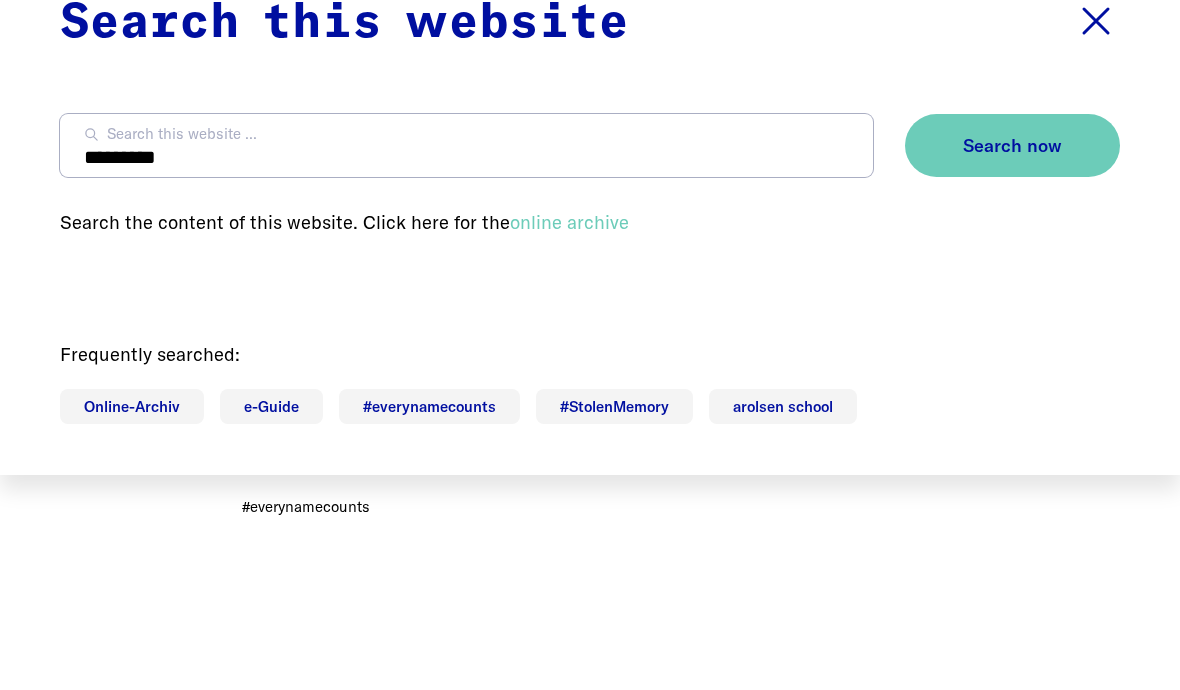 click on "Search now" at bounding box center (1012, 286) 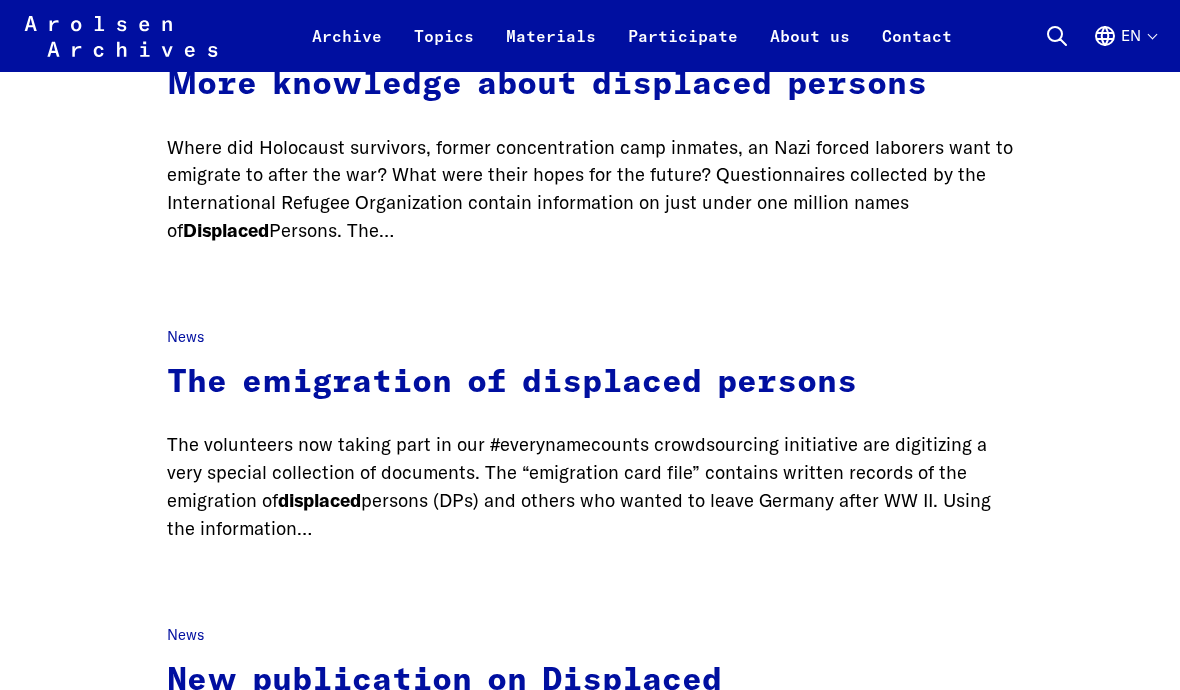 scroll, scrollTop: 269, scrollLeft: 0, axis: vertical 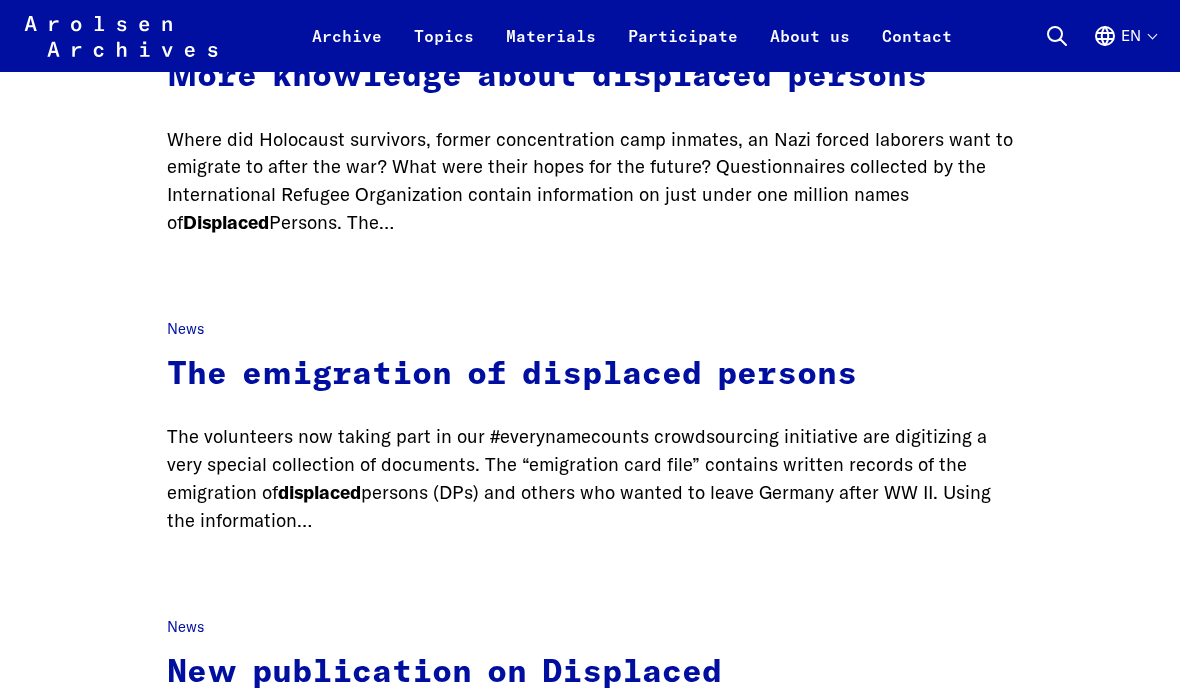 click on "The emigration of displaced persons" at bounding box center (512, 374) 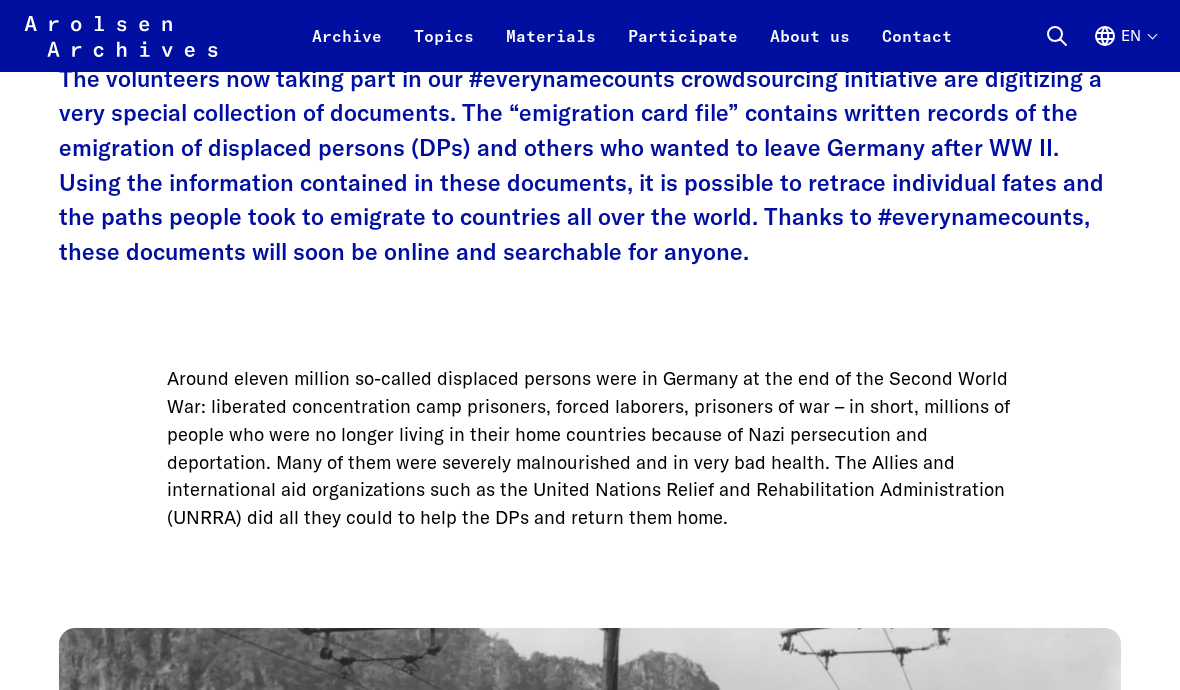 scroll, scrollTop: 901, scrollLeft: 0, axis: vertical 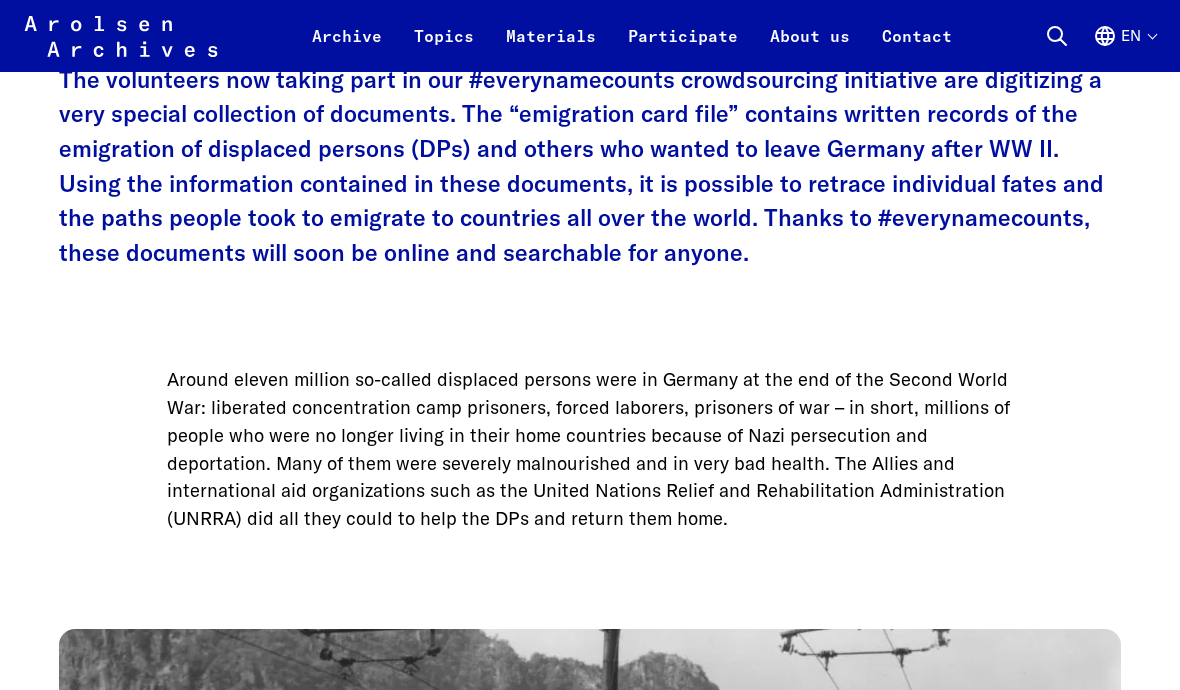 click on "en" at bounding box center [1124, 48] 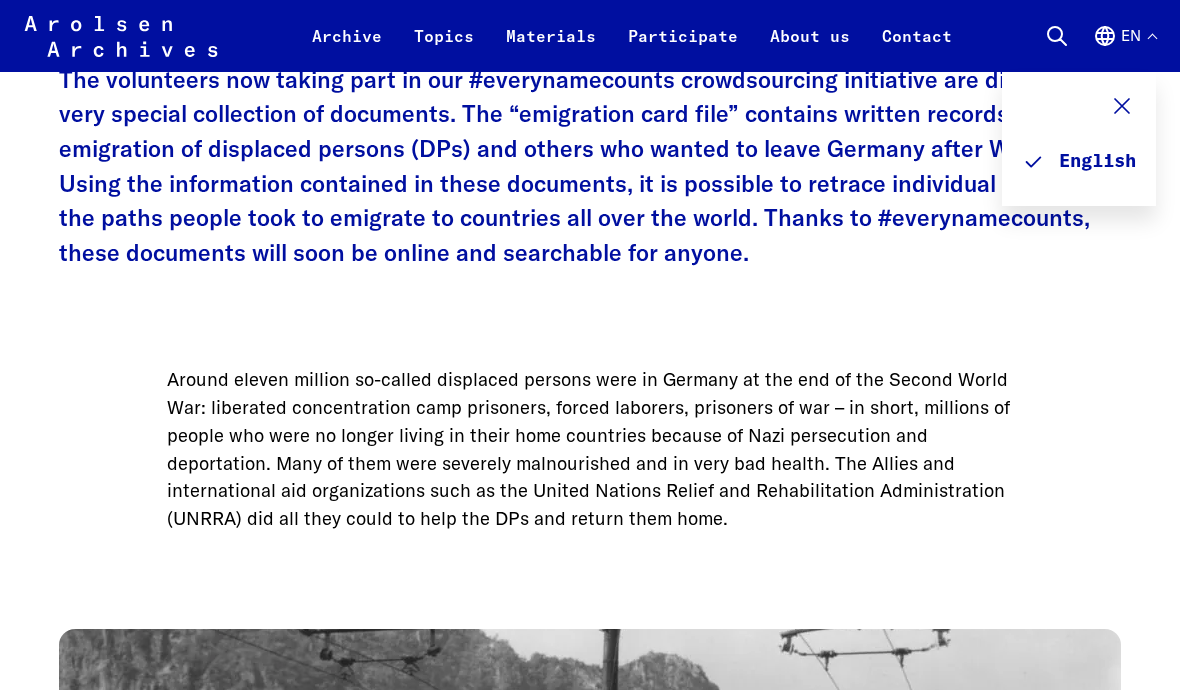 scroll, scrollTop: 902, scrollLeft: 0, axis: vertical 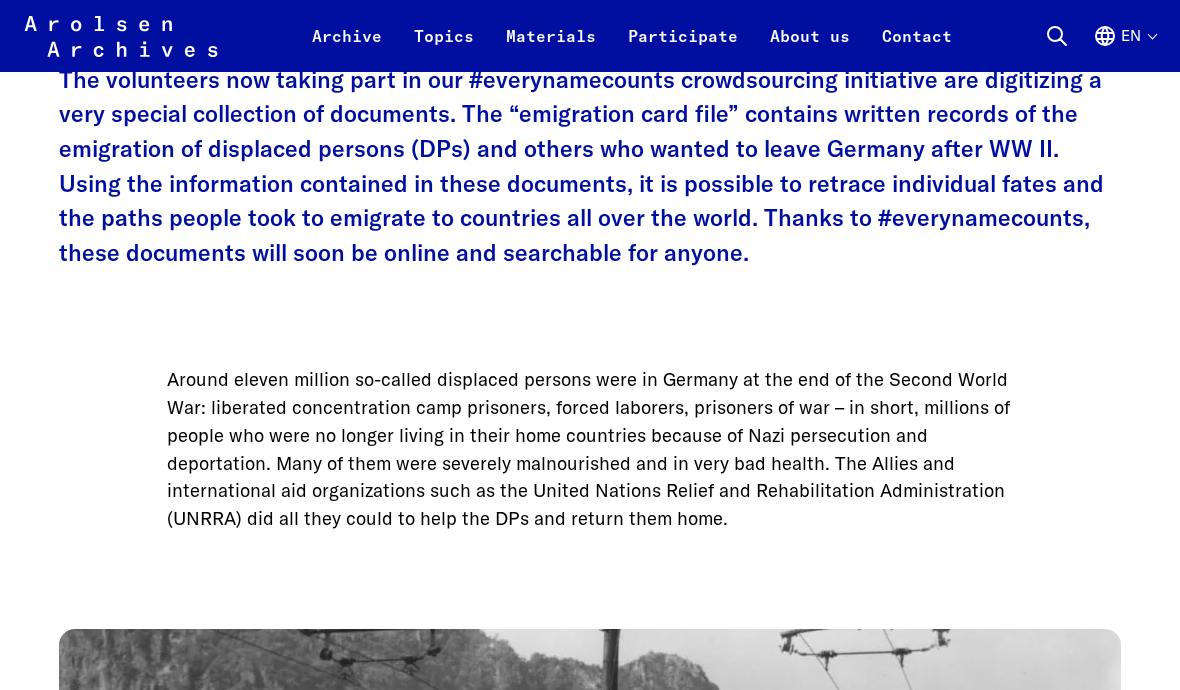 click on "en" at bounding box center [1124, 48] 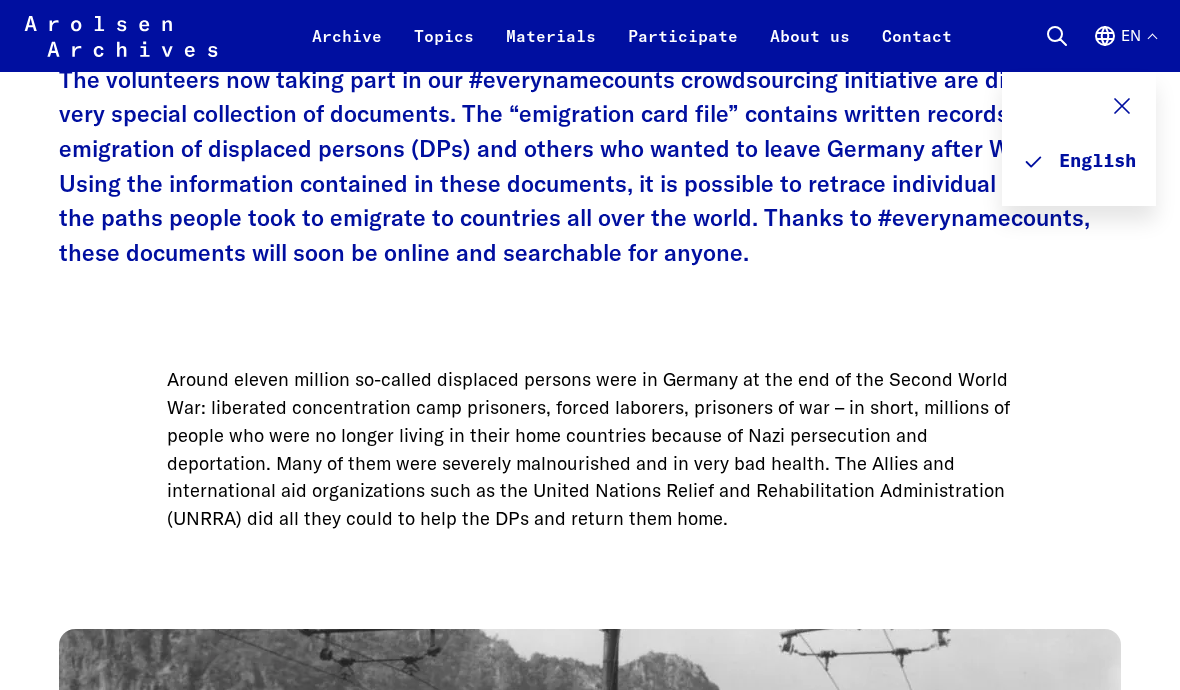 click on "Topics News & Events Home     Off to a new world: the emigration of displaced persons            22. January 2024 The volunteers now taking part in our #everynamecounts crowdsourcing initiative are digitizing a very special collection of documents. The “emigration card file” contains written records of the emigration of displaced persons (DPs) and others who wanted to leave Germany after WW II. Using the information contained in these documents, it is possible to retrace individual fates and the paths people took to emigrate to countries all over the world. Thanks to #everynamecounts, these documents will soon be online and searchable for anyone. DPs arriving in Bolzano in August 1945: for millions of deported Nazi victims longing to return home, that dream came true shortly after their liberation.  Many DPs did not want to return to their home countries Returning home could be dangerous for people from Eastern Europe who were abducted by the Nazis. Photo: Arolsen Archives" at bounding box center [590, 4011] 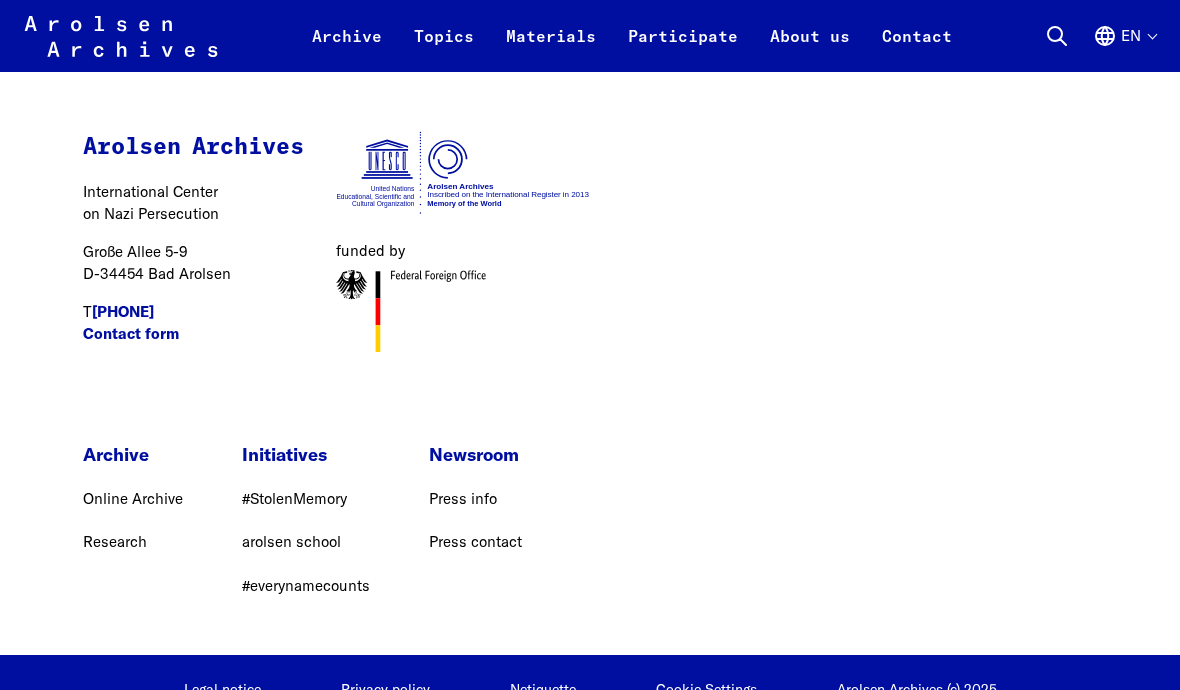 scroll, scrollTop: 9806, scrollLeft: 0, axis: vertical 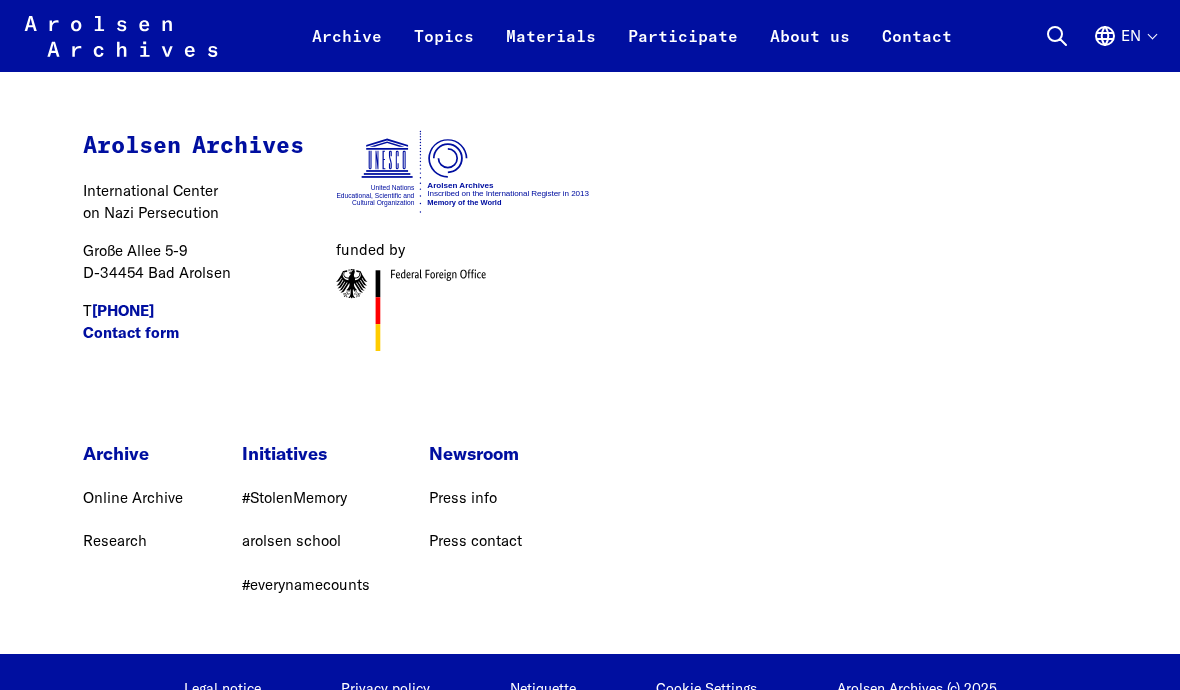 click on "Cookie Settings" at bounding box center (706, 688) 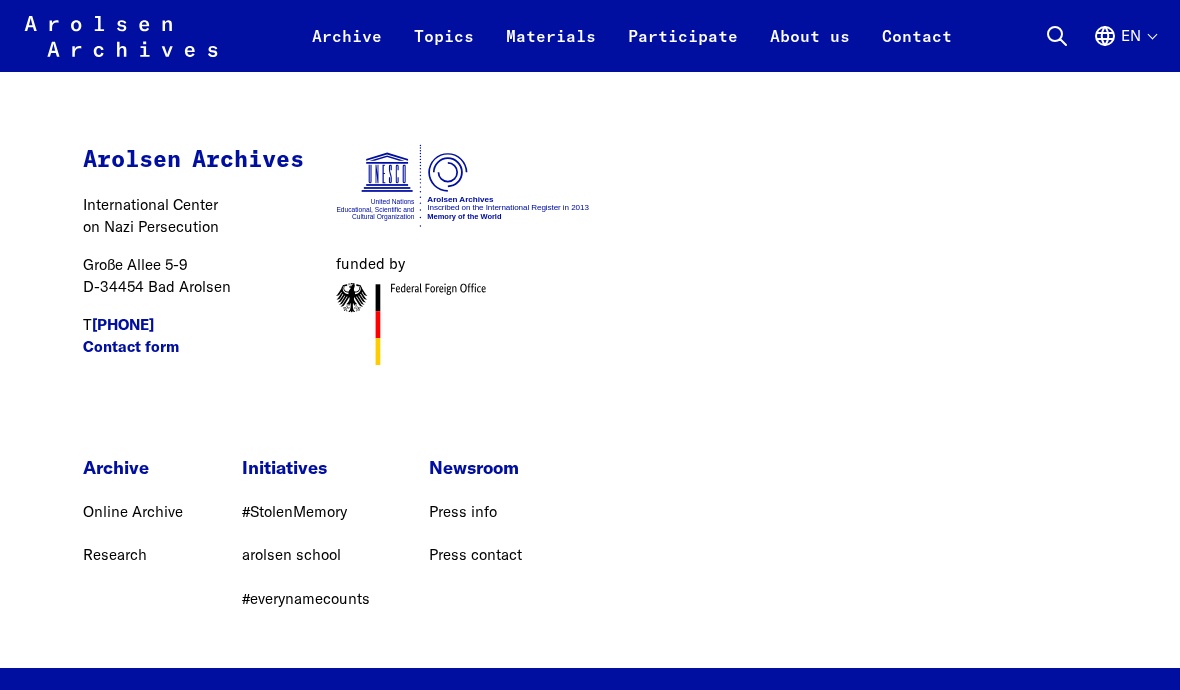 scroll, scrollTop: 9806, scrollLeft: 0, axis: vertical 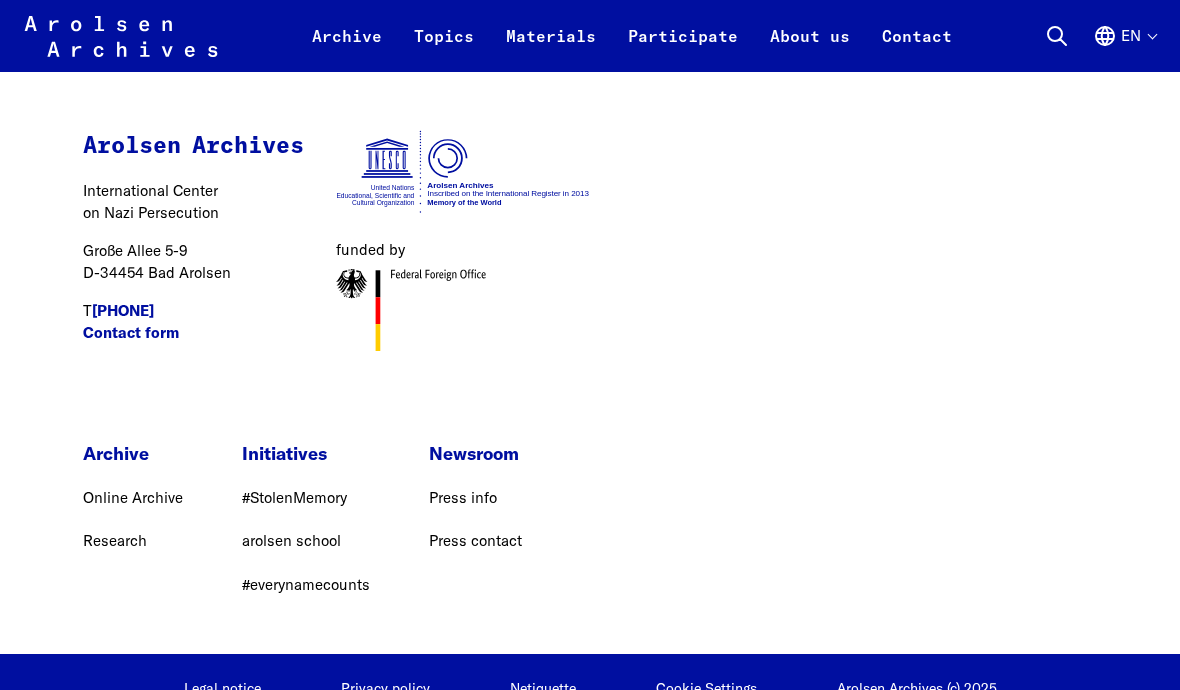 click on "Research" at bounding box center (115, 540) 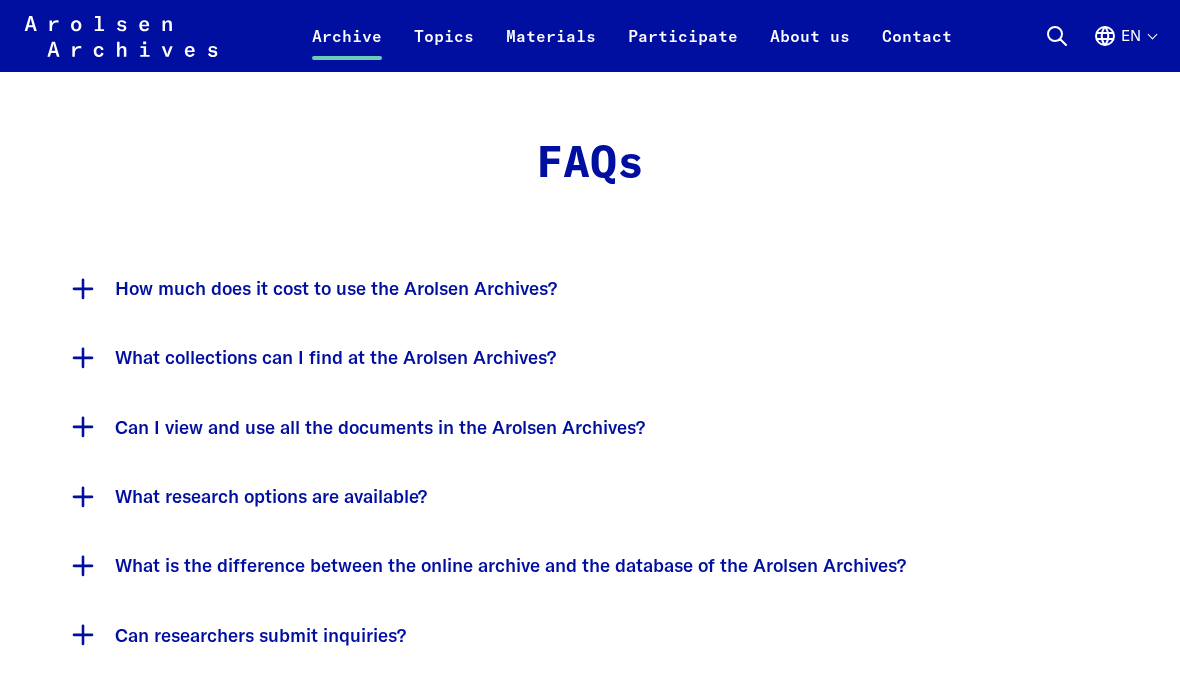scroll, scrollTop: 3402, scrollLeft: 0, axis: vertical 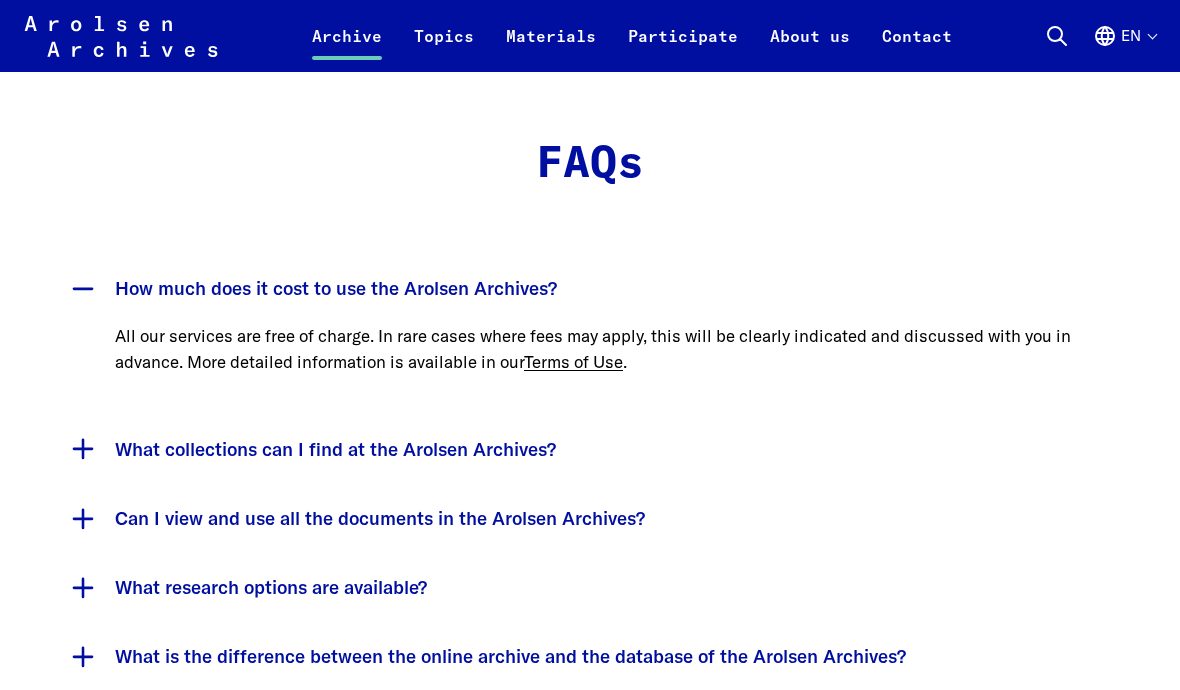 click on "Terms of Use" at bounding box center (573, 361) 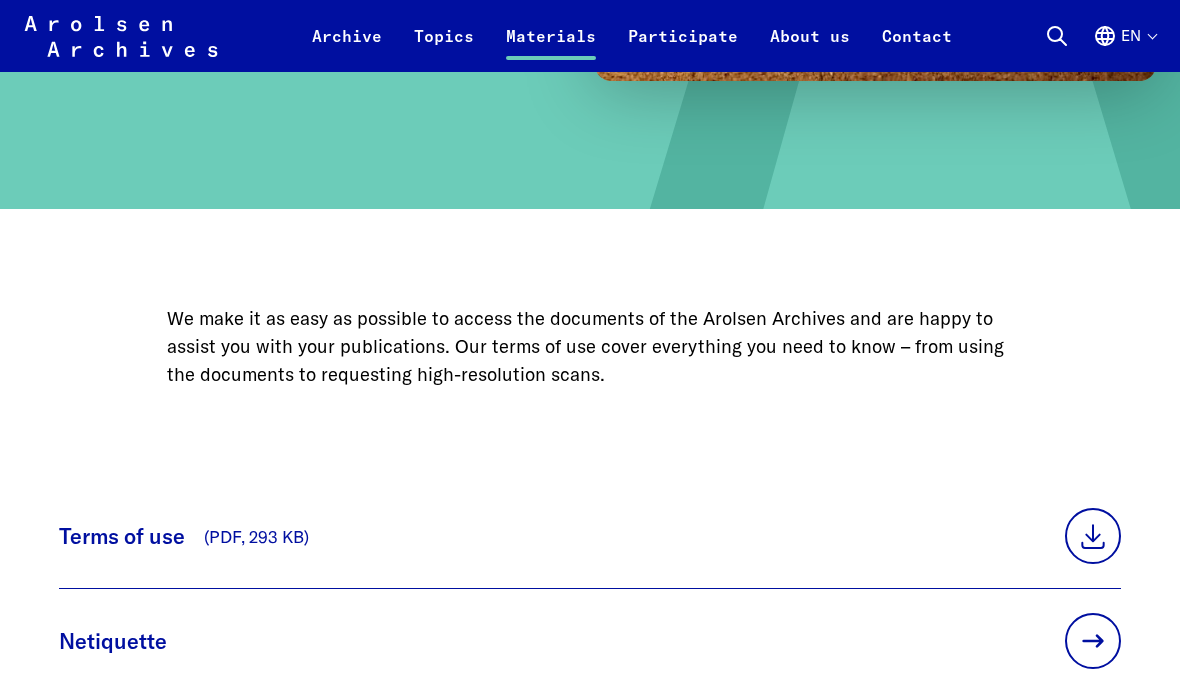 scroll, scrollTop: 656, scrollLeft: 0, axis: vertical 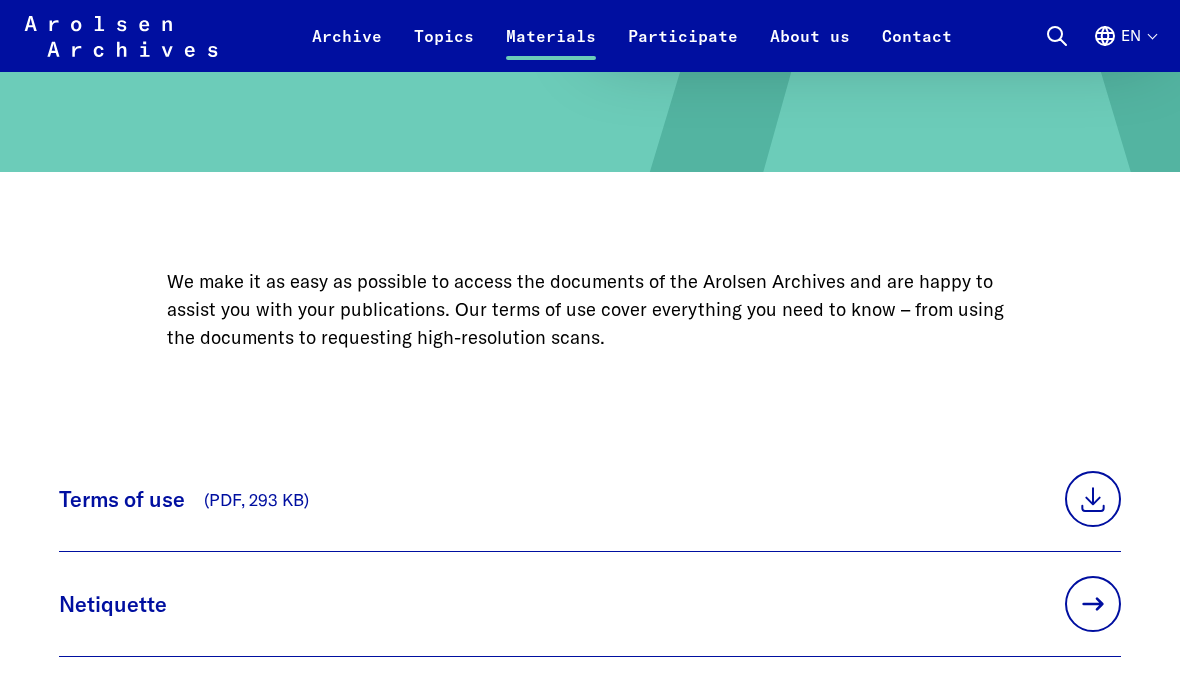 click at bounding box center (1093, 499) 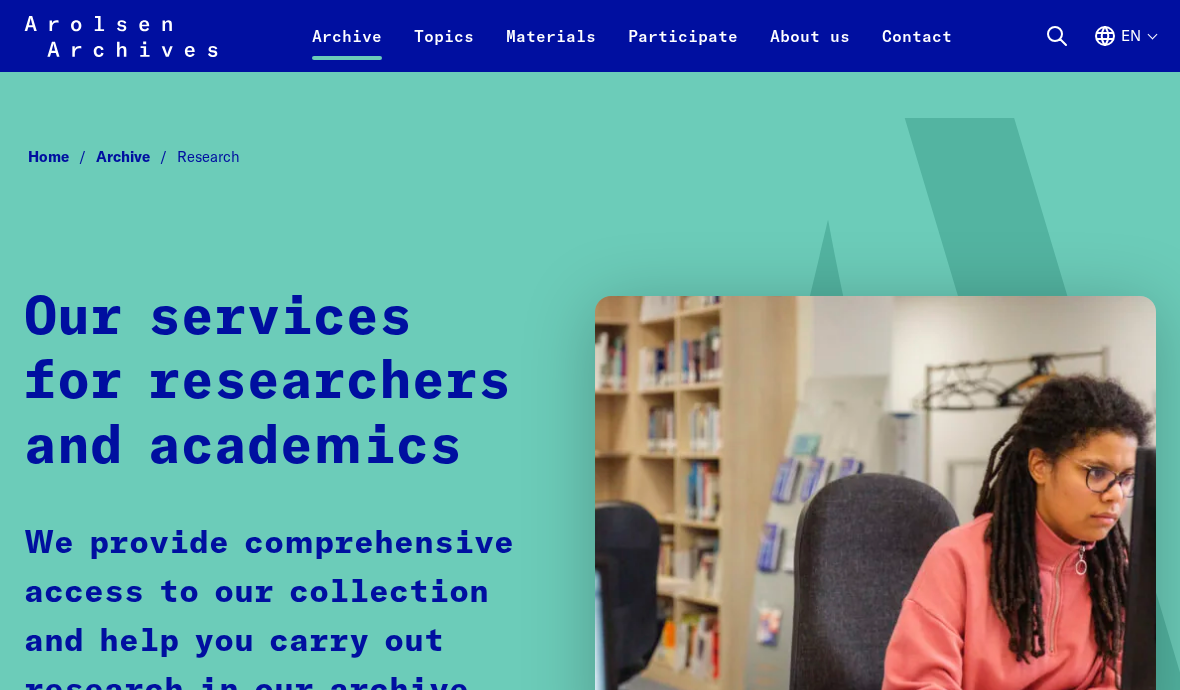 scroll, scrollTop: 3489, scrollLeft: 0, axis: vertical 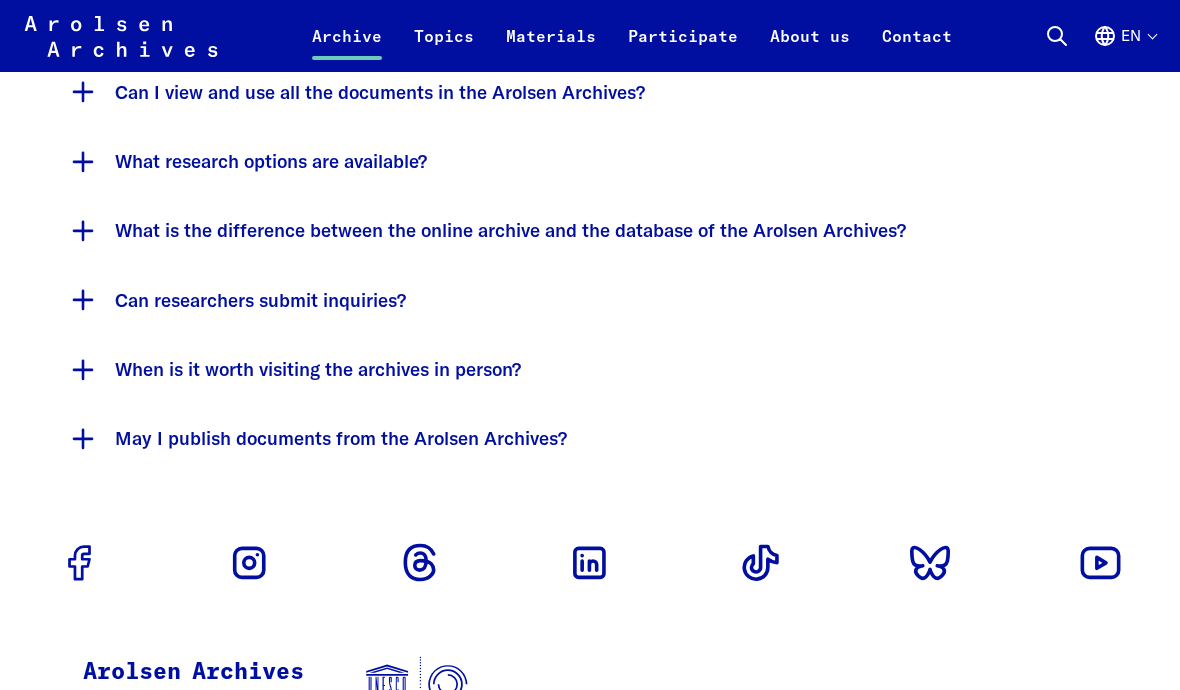 click on "May I publish documents from the Arolsen Archives?" at bounding box center (590, 439) 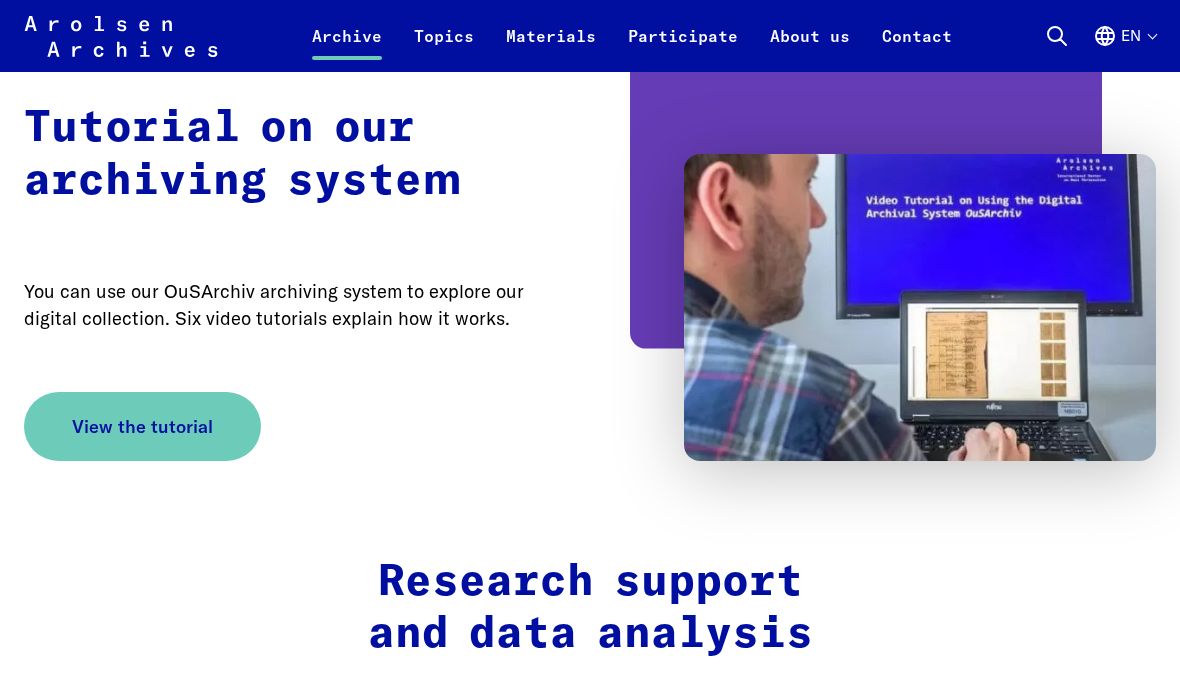 scroll, scrollTop: 1492, scrollLeft: 0, axis: vertical 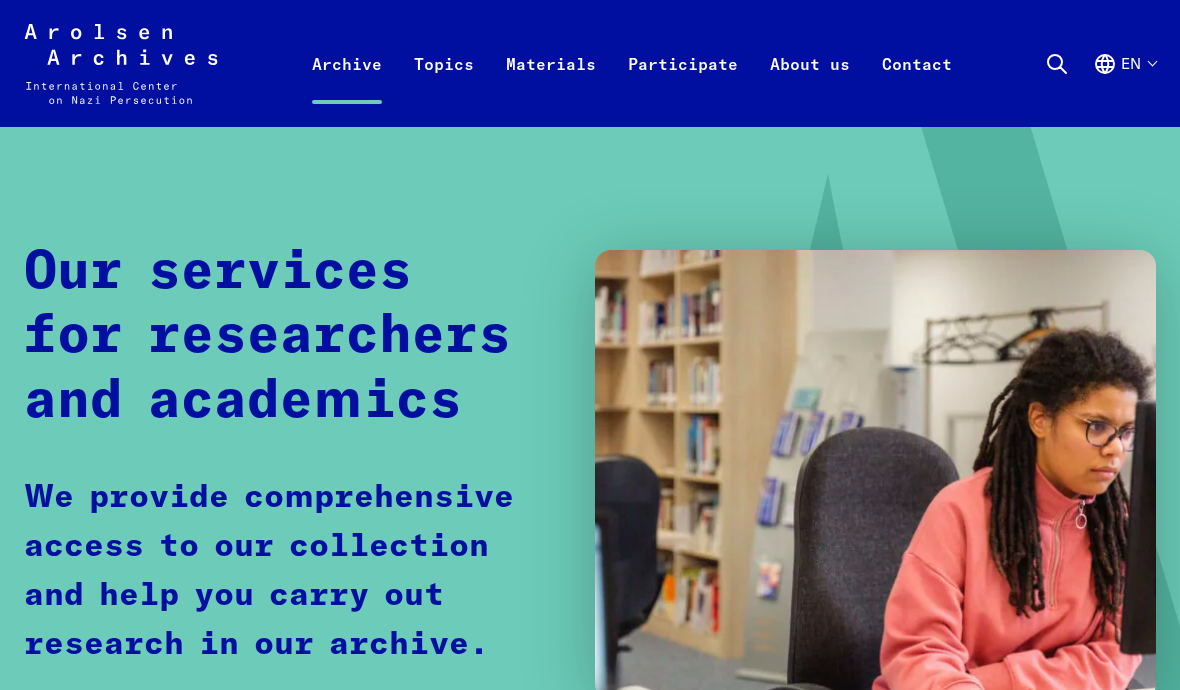 click on "en" at bounding box center [1124, 87] 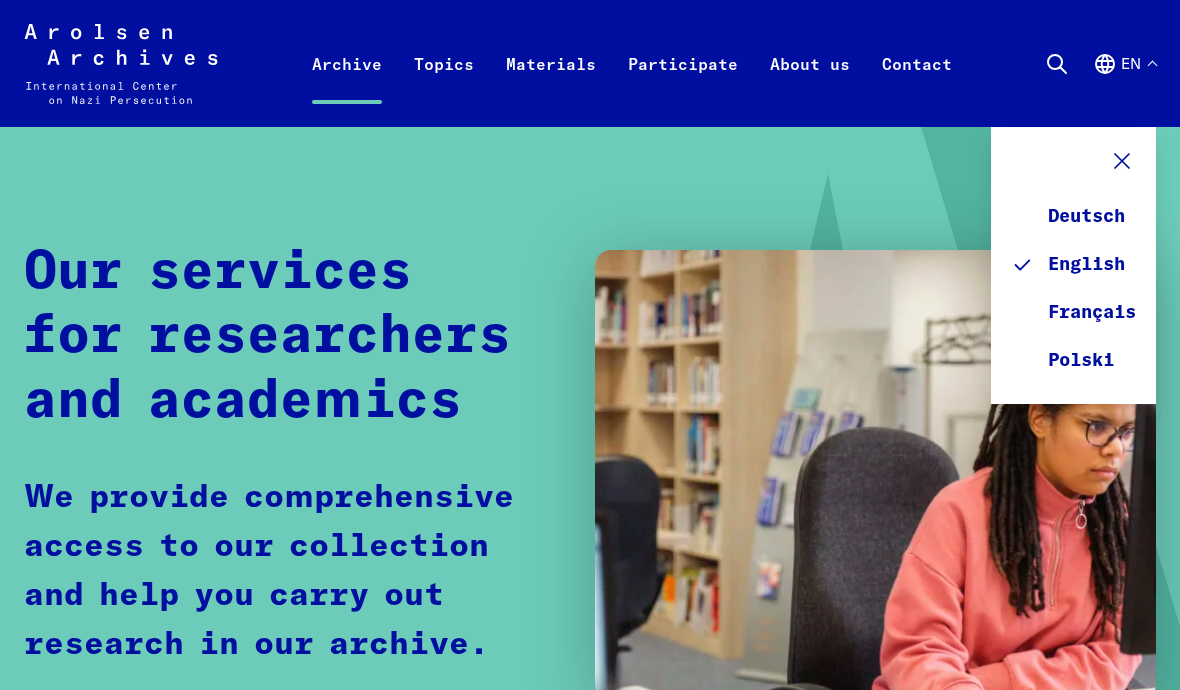 click on "Home Archive Research     Our services for researchers and academics   We provide comprehensive access to our collection and help you carry out research in our archive." at bounding box center (590, 450) 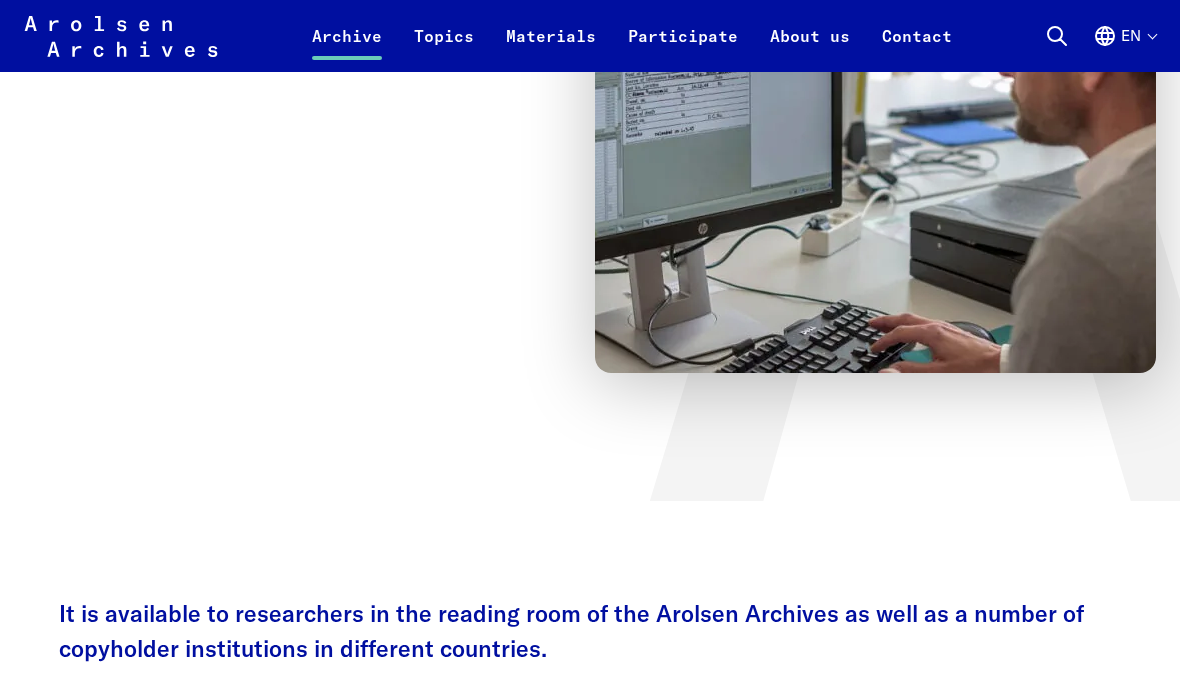 scroll, scrollTop: 239, scrollLeft: 0, axis: vertical 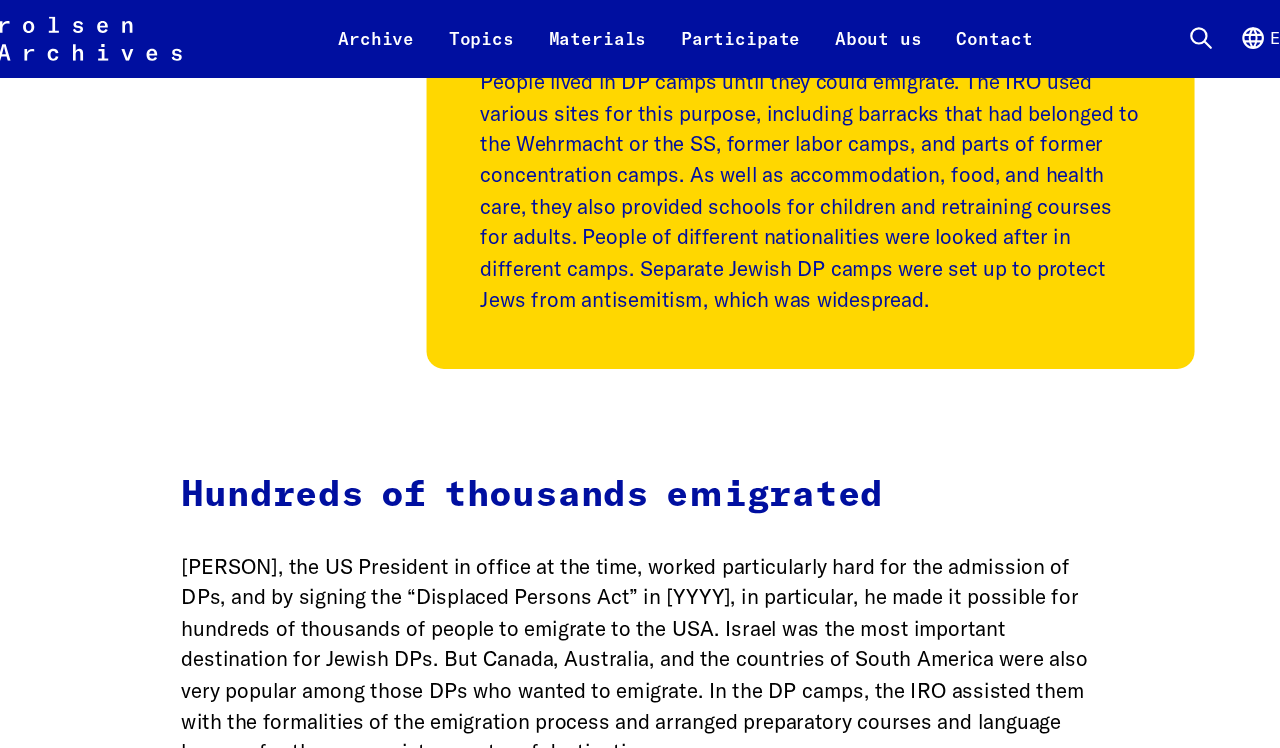 click on "The DP camps" at bounding box center [797, 18] 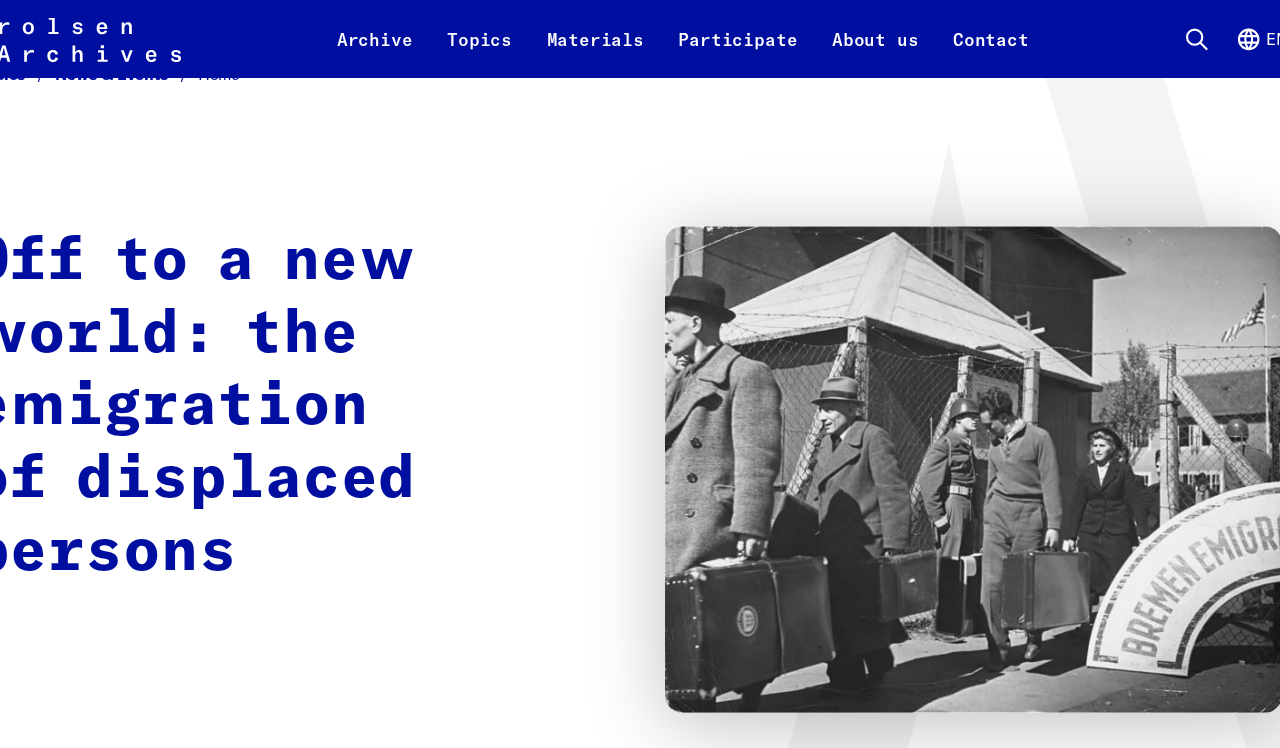 scroll, scrollTop: 0, scrollLeft: 0, axis: both 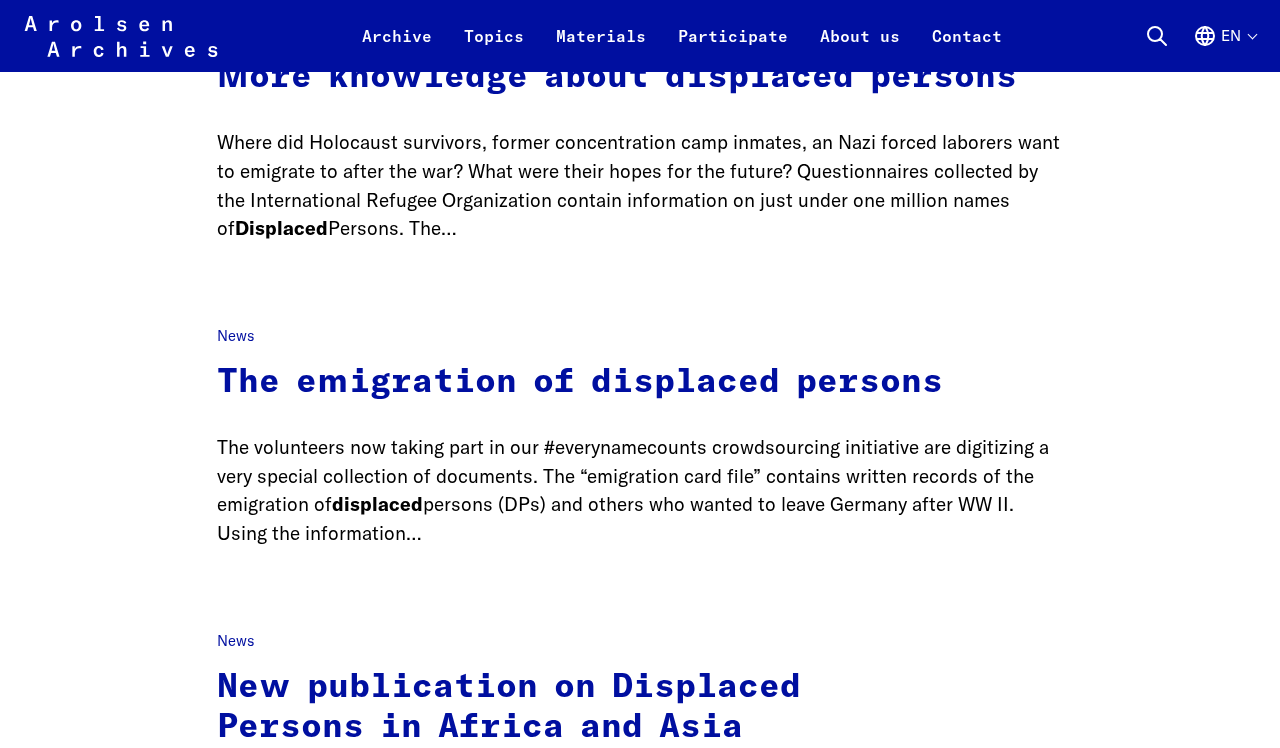 click on "The emigration of displaced persons" at bounding box center [580, 382] 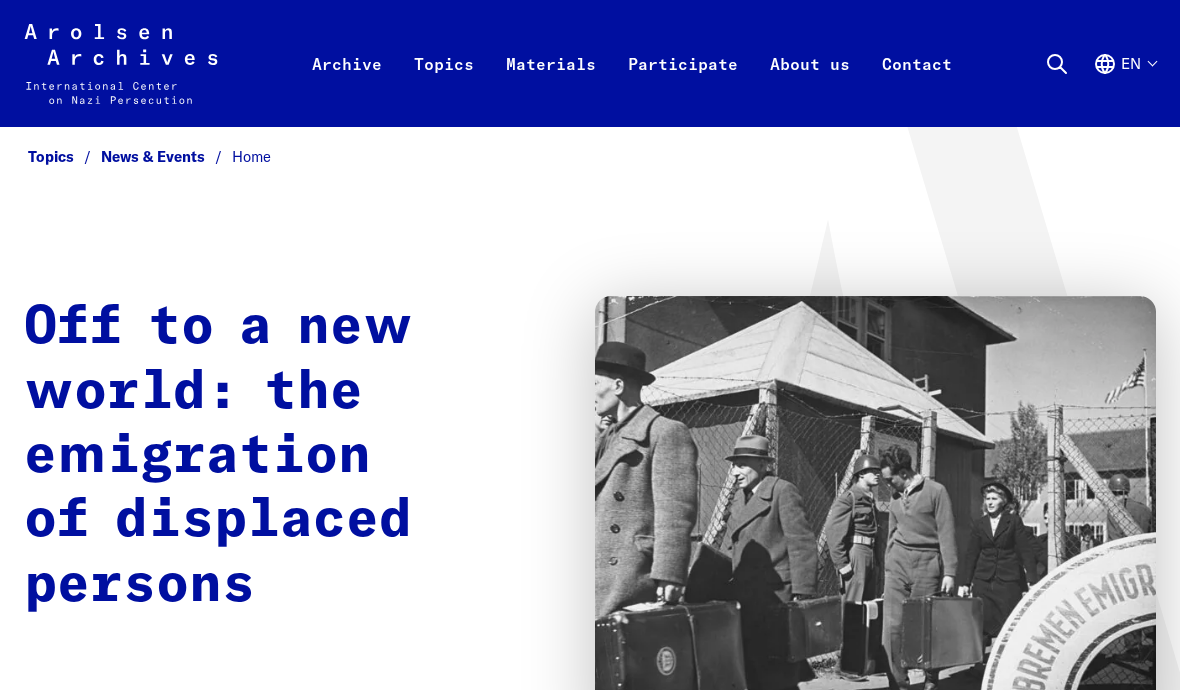 scroll, scrollTop: 0, scrollLeft: 0, axis: both 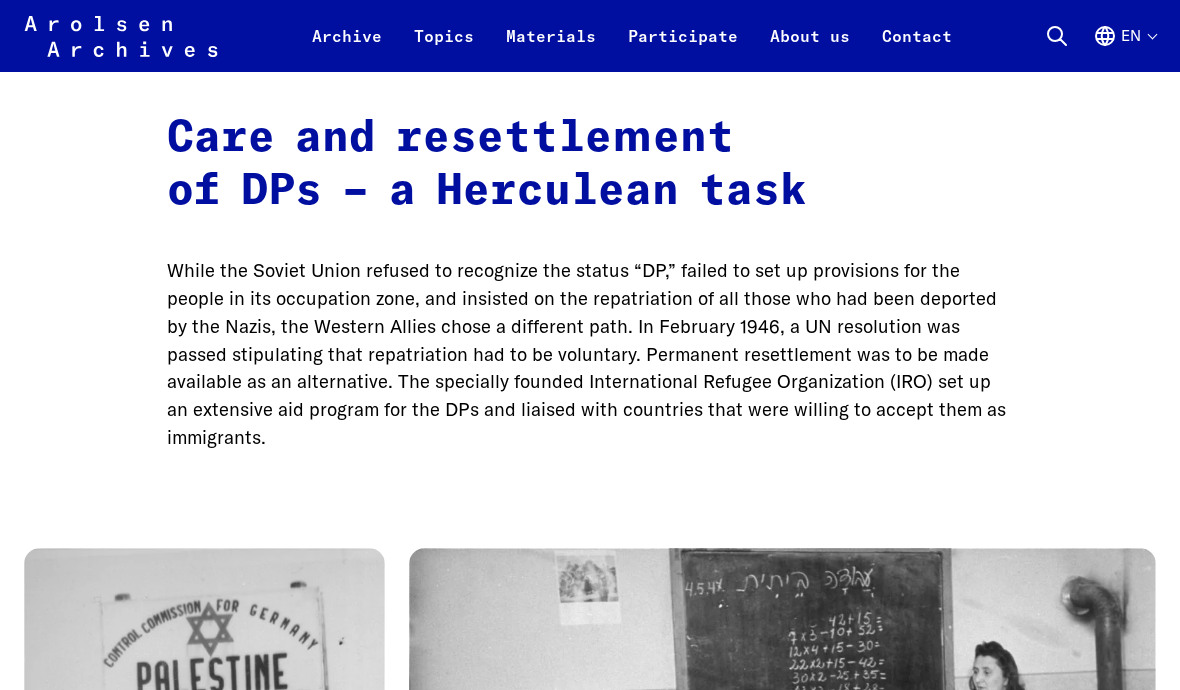 click on "Archive" at bounding box center [347, 48] 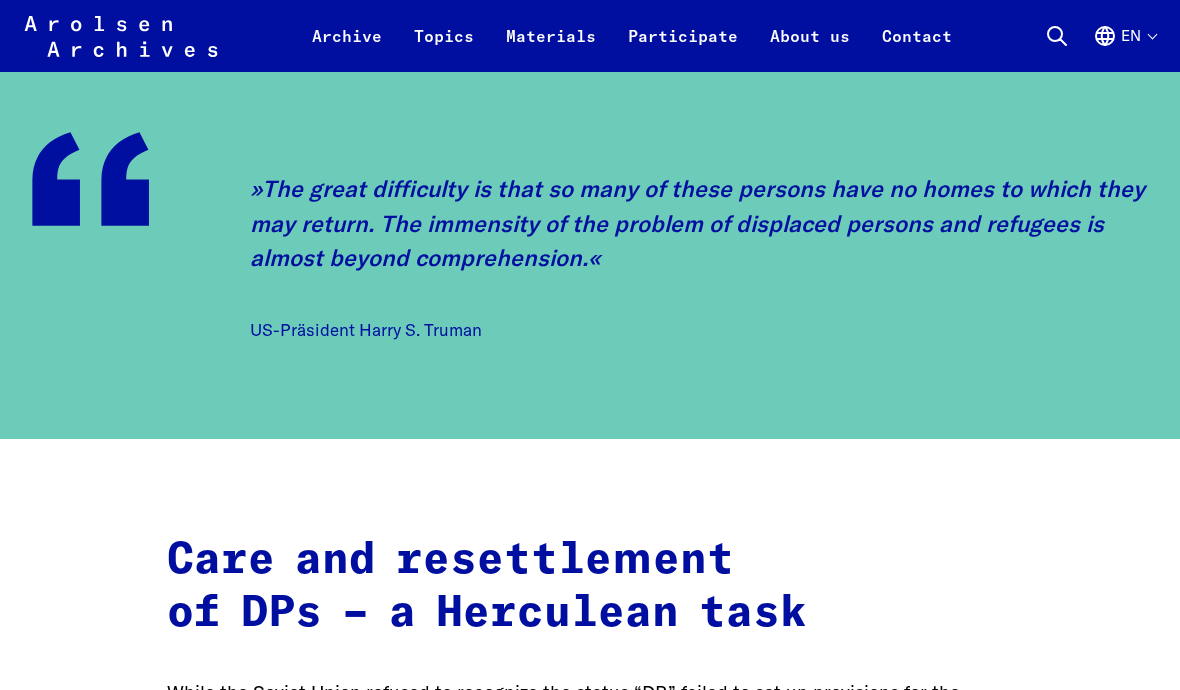 scroll, scrollTop: 3652, scrollLeft: 0, axis: vertical 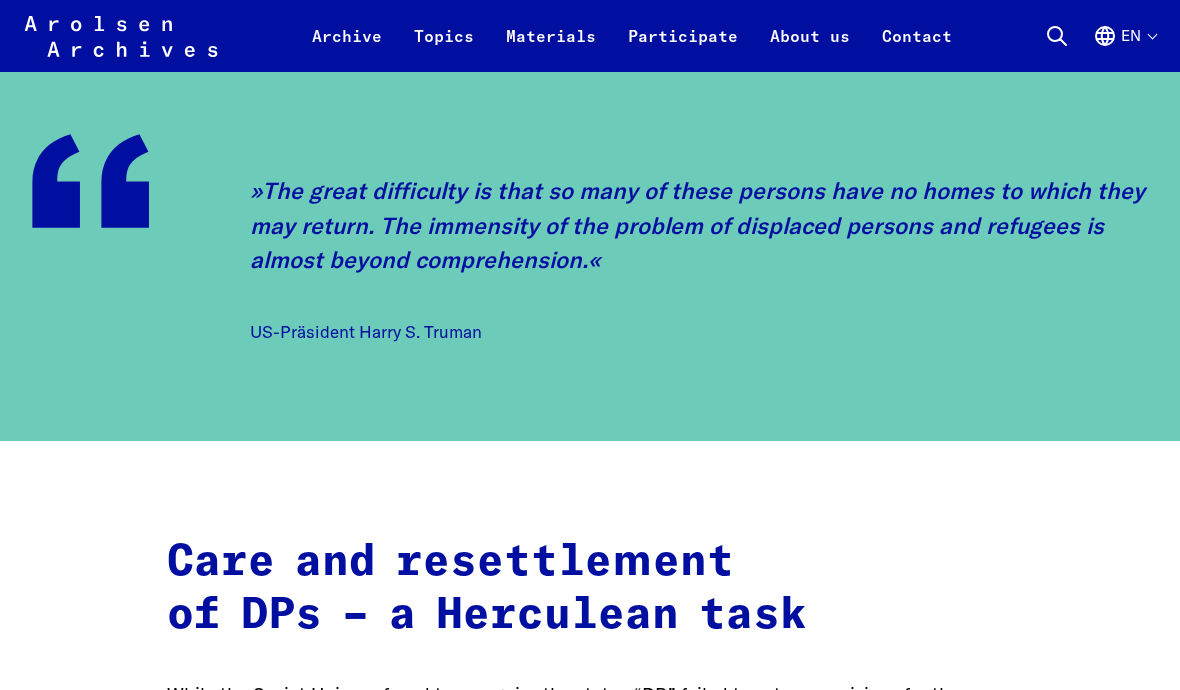click on "Archive" at bounding box center (347, 48) 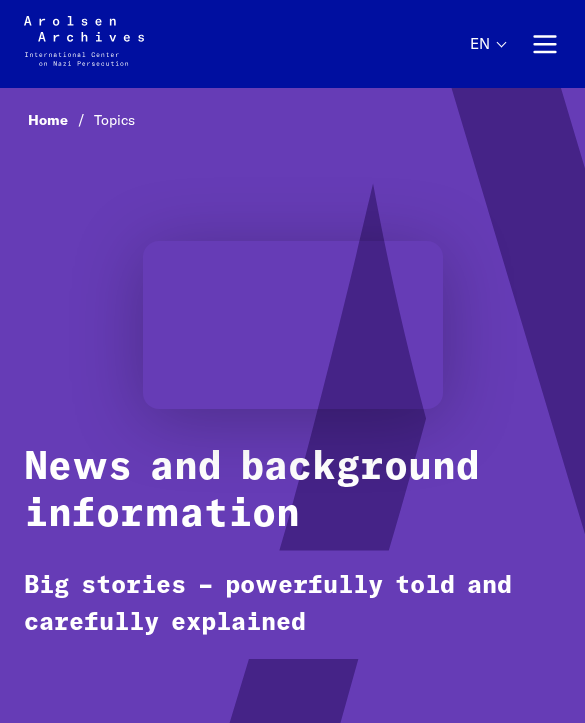 scroll, scrollTop: 0, scrollLeft: 0, axis: both 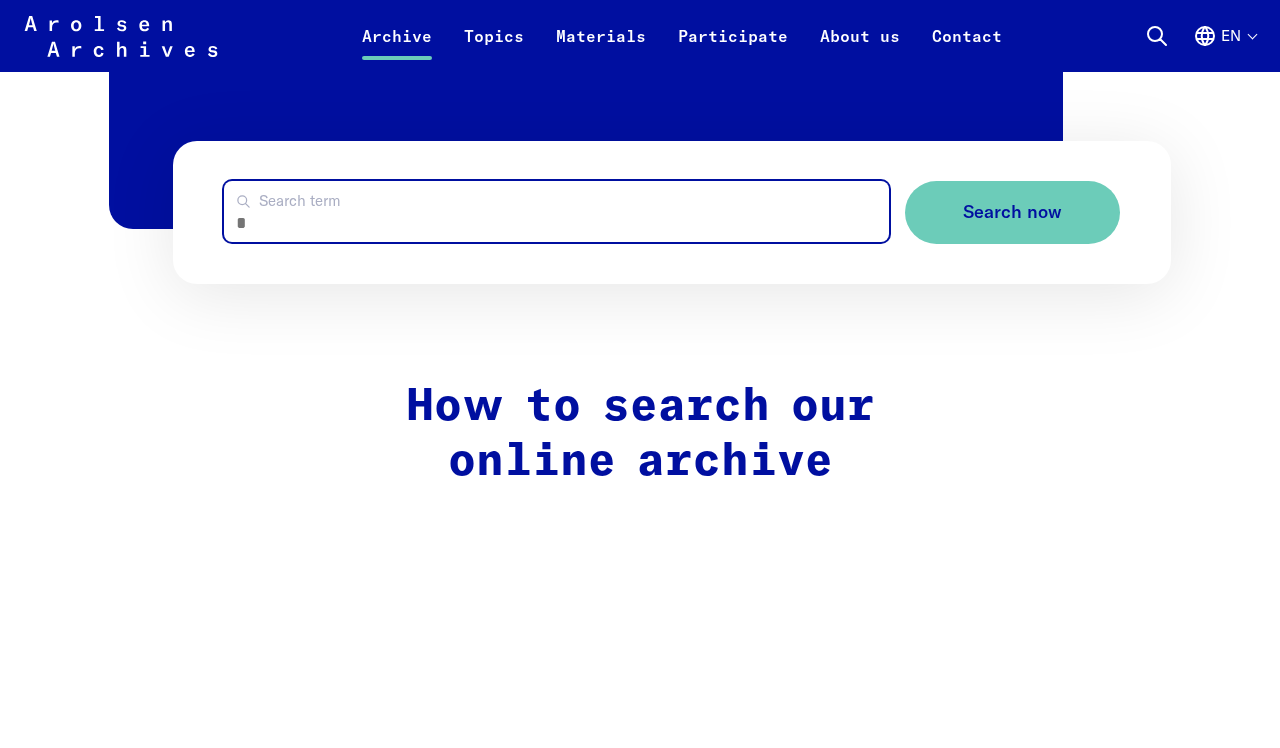 click on "Search term" at bounding box center (556, 211) 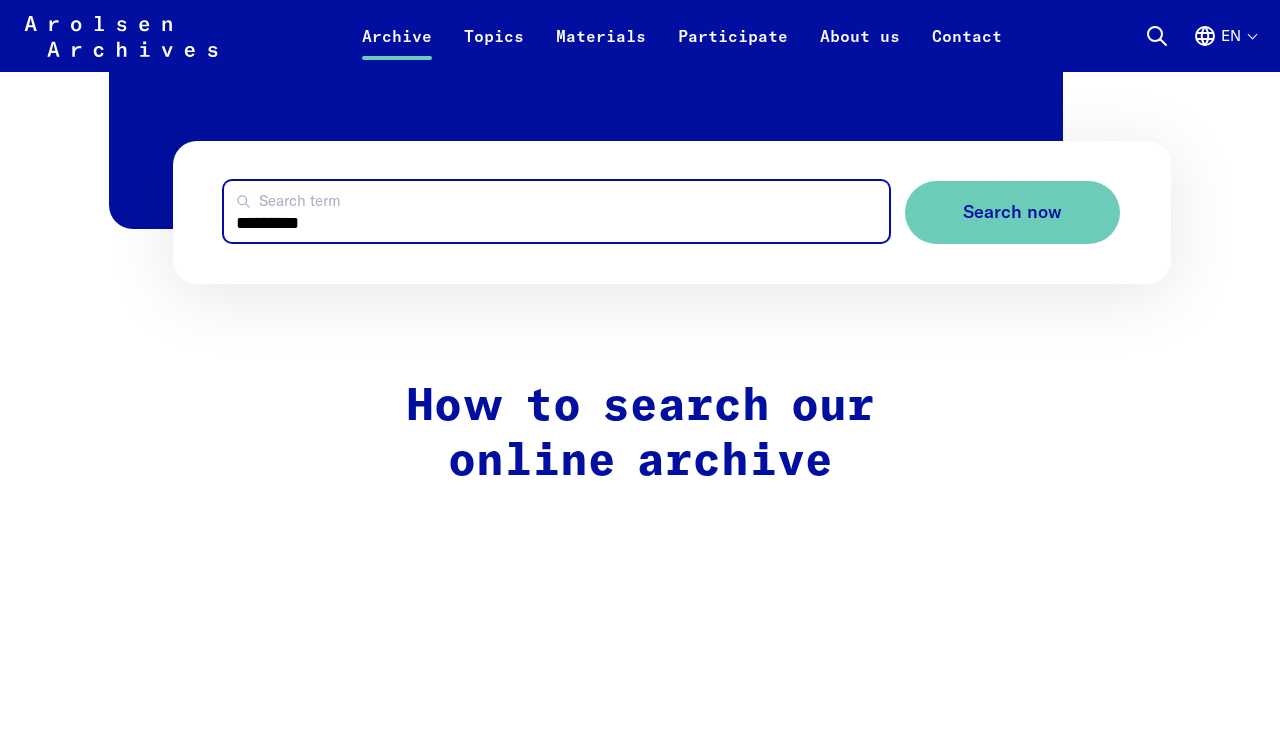 type on "********" 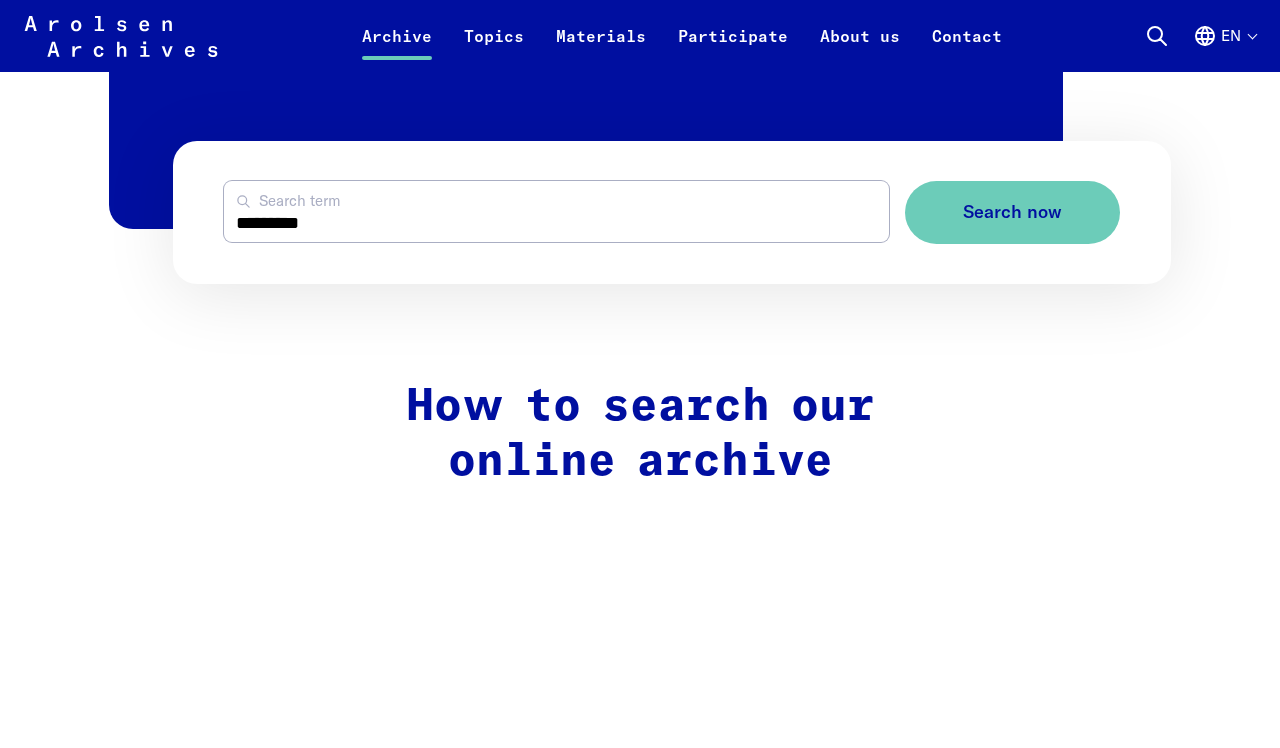 click on "Search now" at bounding box center [1012, 212] 